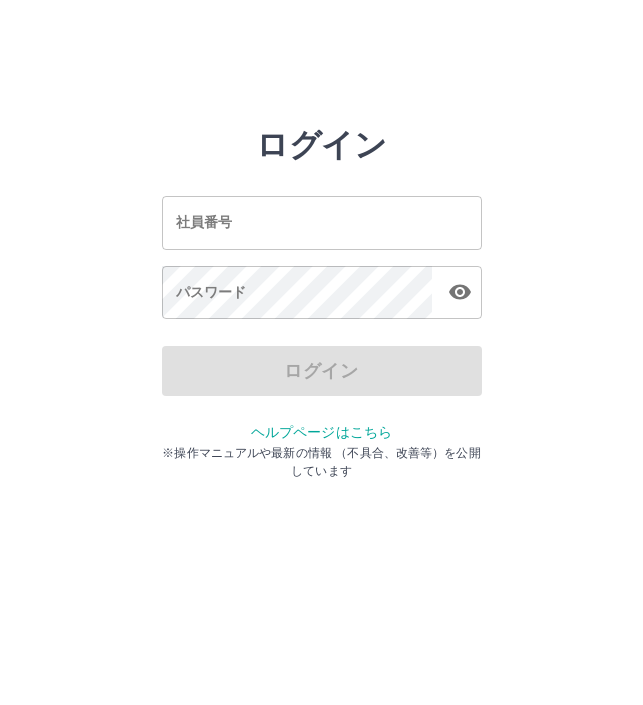 scroll, scrollTop: 0, scrollLeft: 0, axis: both 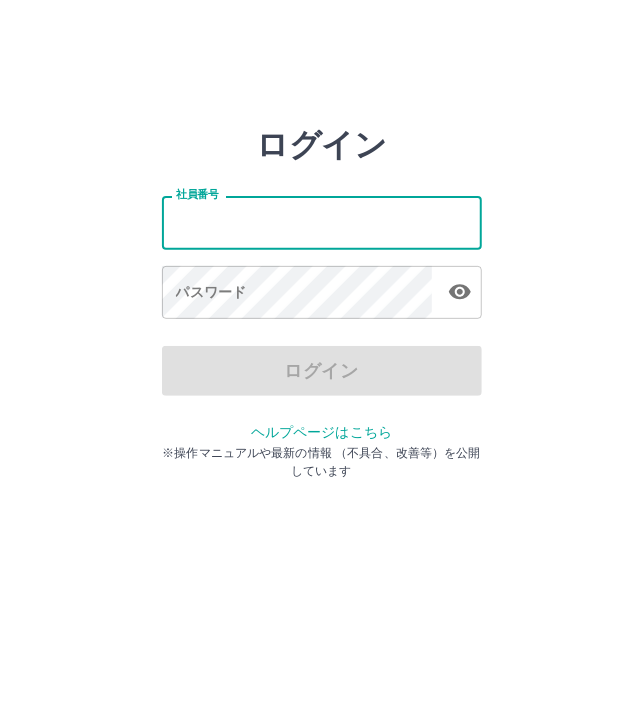 click on "社員番号" at bounding box center (322, 222) 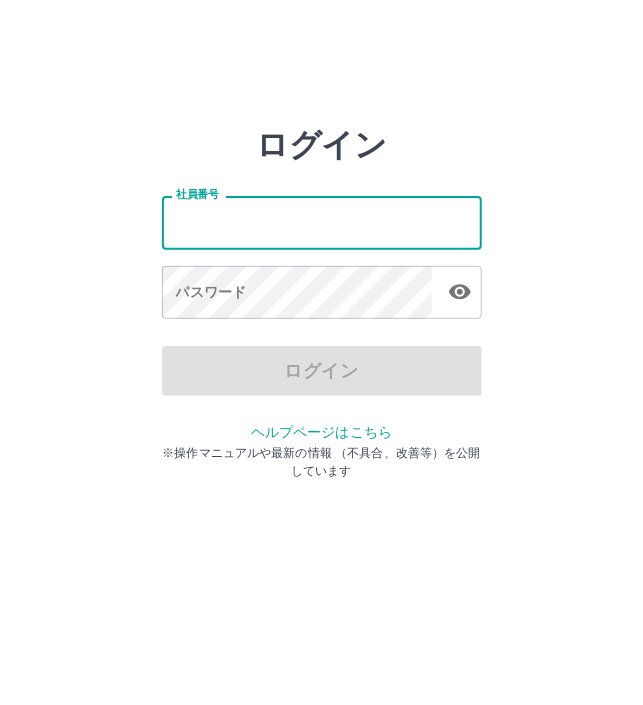 type on "*******" 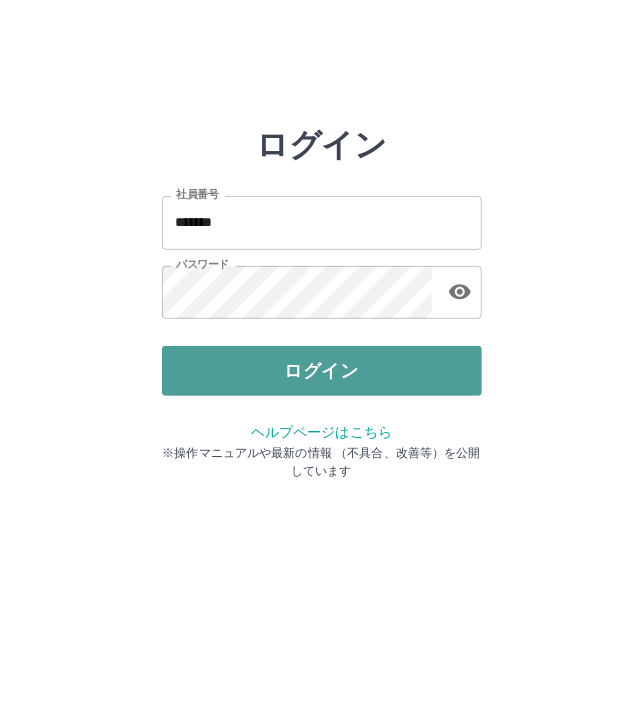 click on "ログイン" at bounding box center (322, 371) 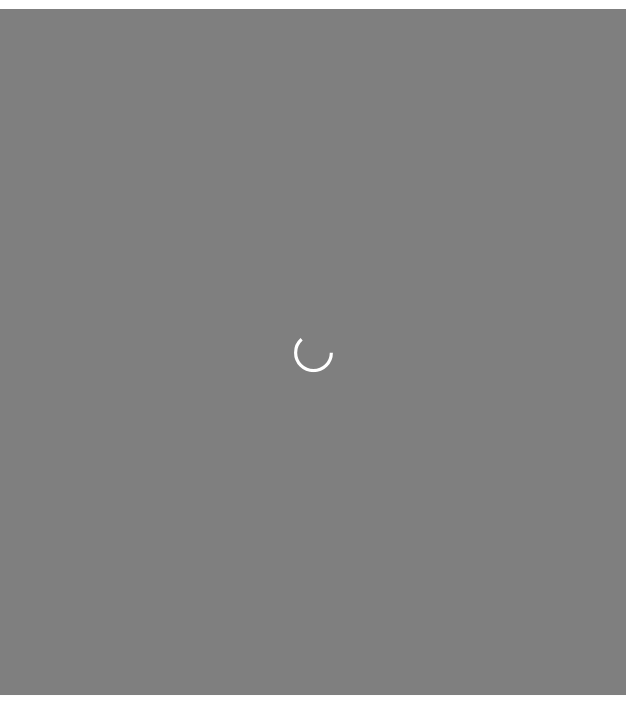 scroll, scrollTop: 0, scrollLeft: 0, axis: both 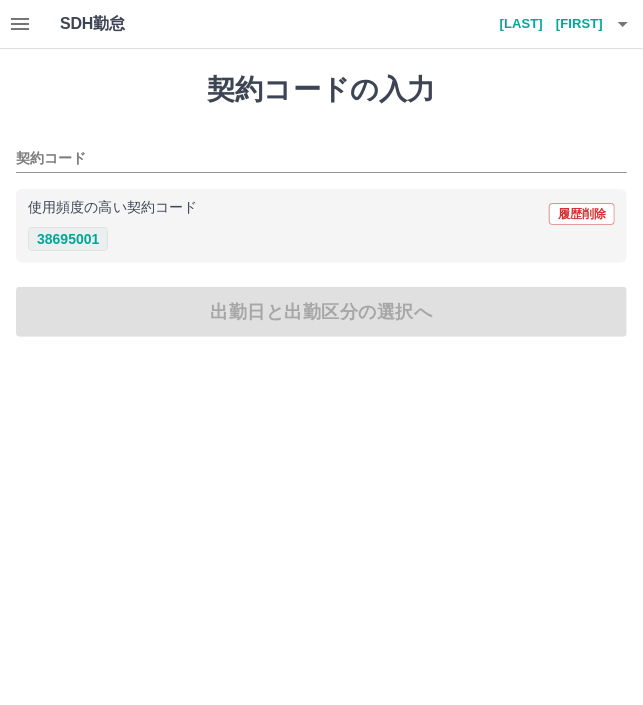 click on "38695001" at bounding box center (68, 239) 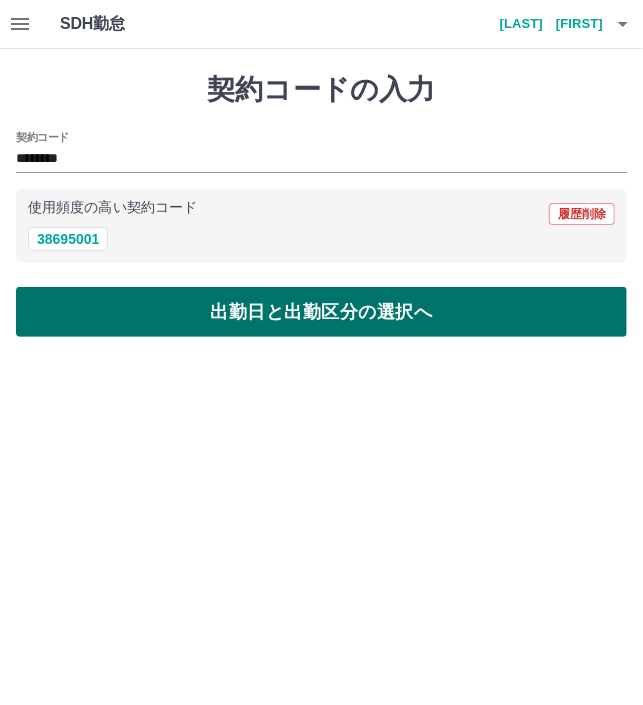 click on "出勤日と出勤区分の選択へ" at bounding box center (321, 312) 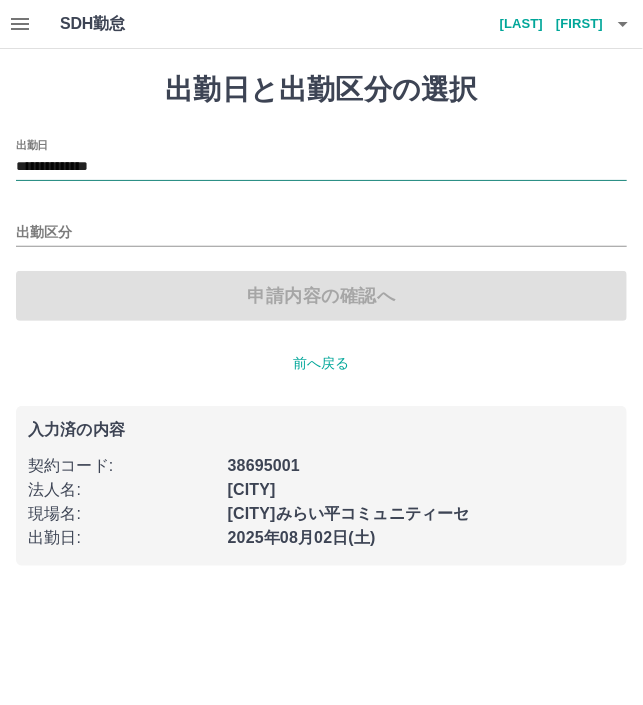 click on "**********" at bounding box center (321, 167) 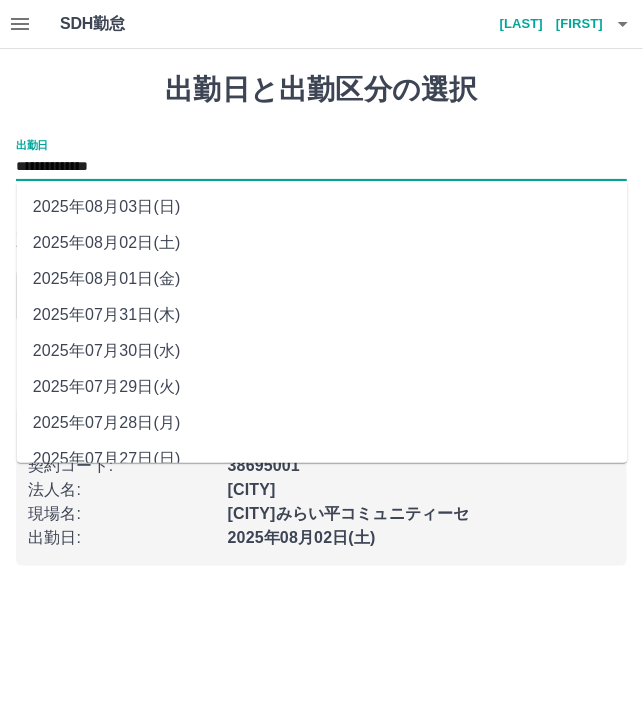 drag, startPoint x: 117, startPoint y: 171, endPoint x: 123, endPoint y: 282, distance: 111.16204 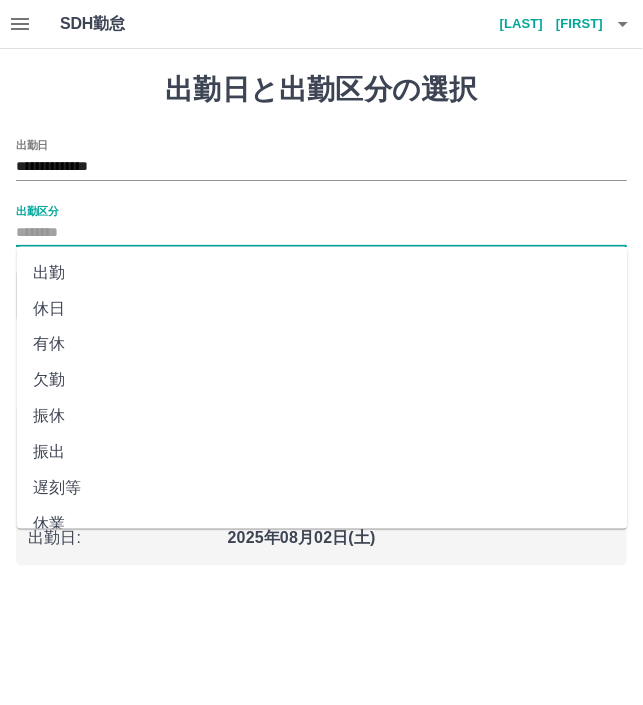 click on "出勤区分" at bounding box center (321, 233) 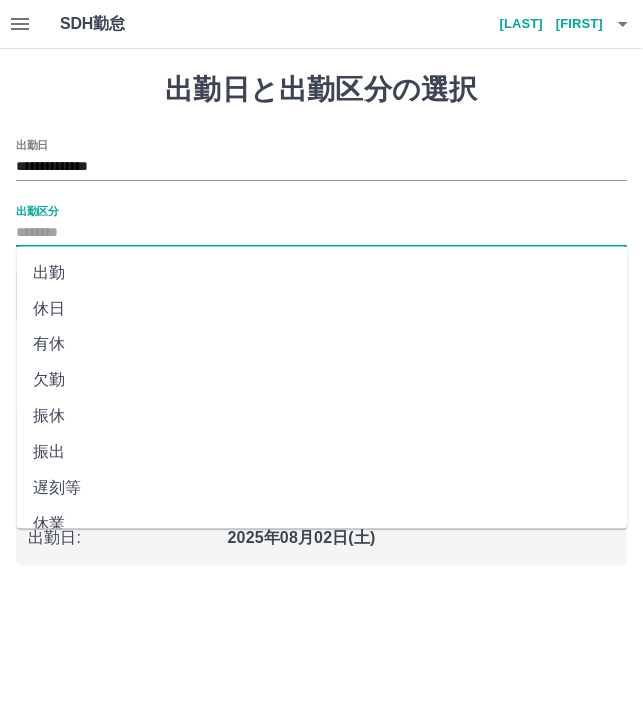 click on "休日" at bounding box center (322, 309) 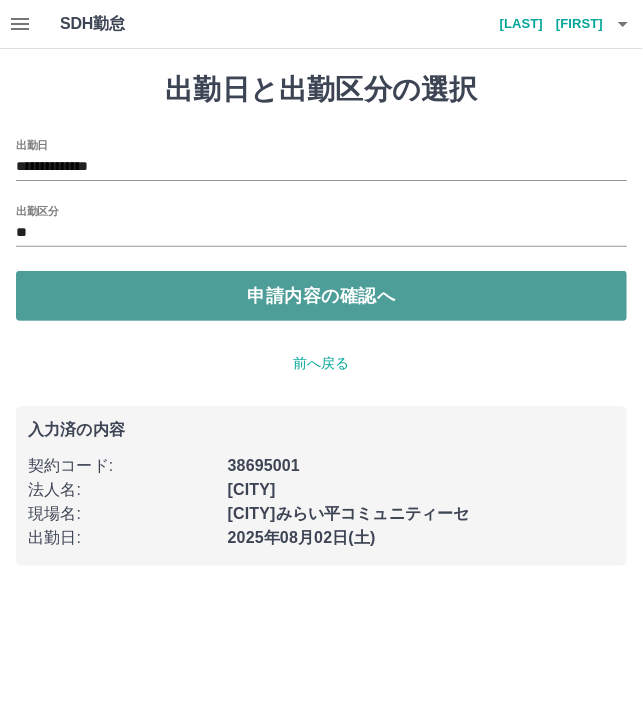 click on "申請内容の確認へ" at bounding box center (321, 296) 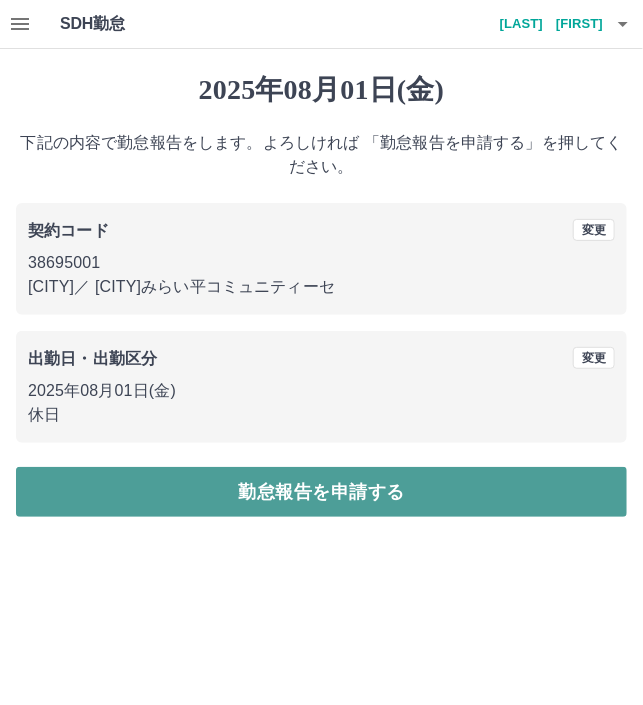click on "勤怠報告を申請する" at bounding box center [321, 492] 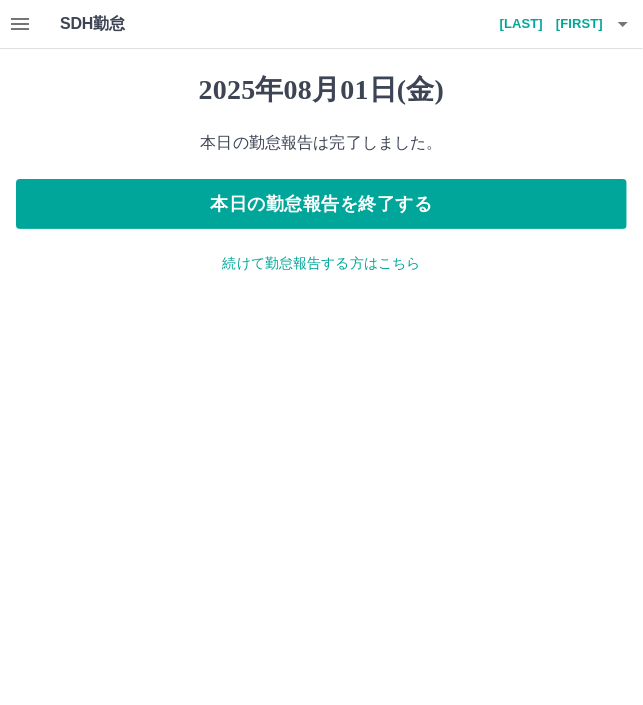 click on "続けて勤怠報告する方はこちら" at bounding box center (321, 263) 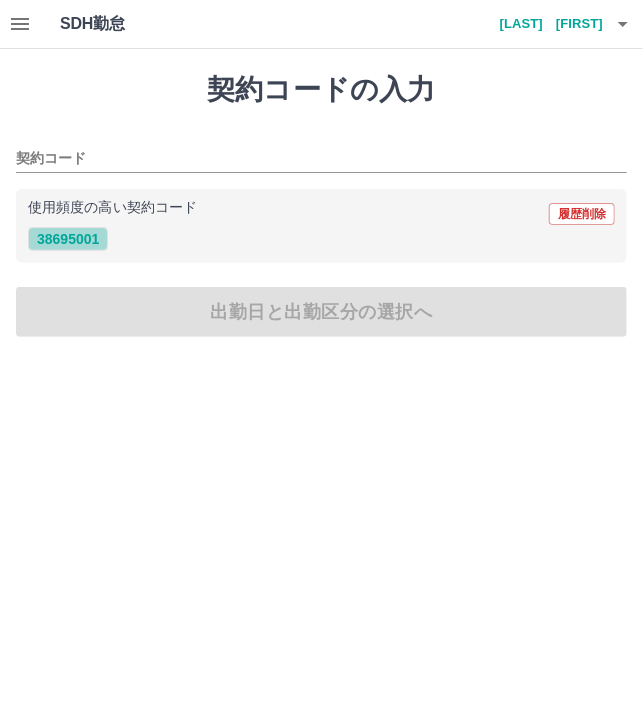 click on "38695001" at bounding box center (68, 239) 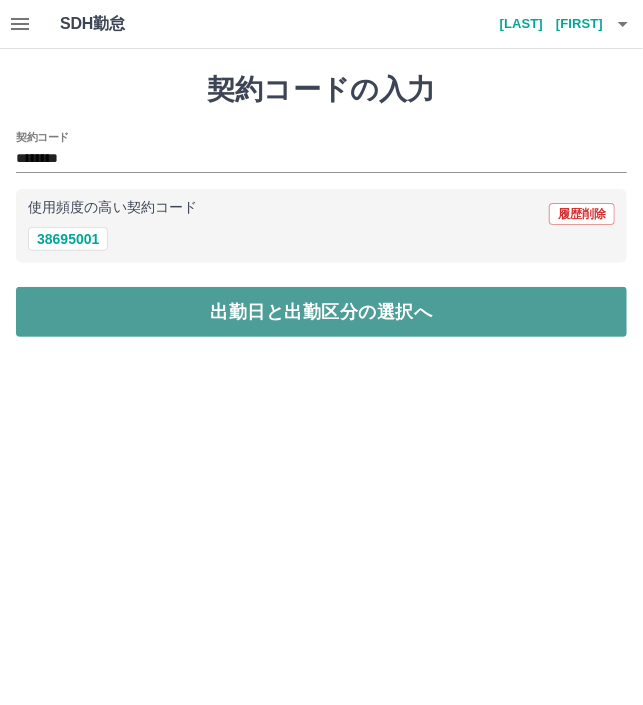click on "出勤日と出勤区分の選択へ" at bounding box center [321, 312] 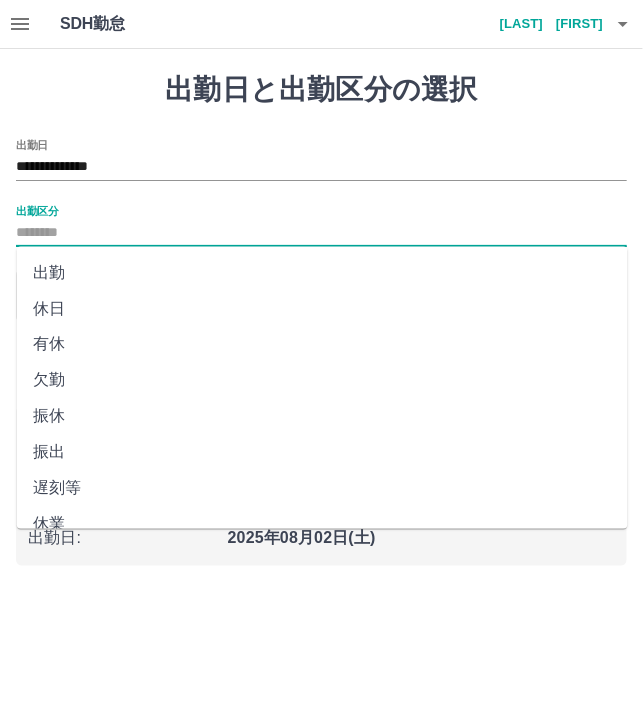 click on "出勤区分" at bounding box center [321, 233] 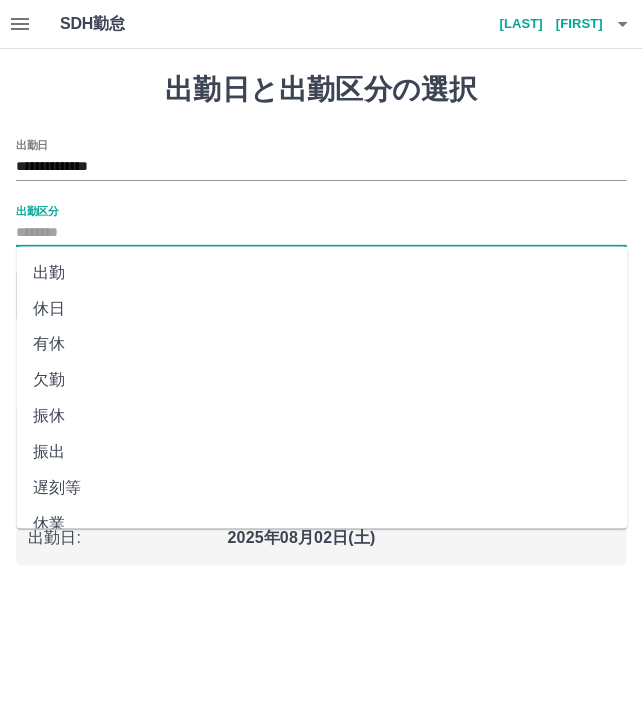 click on "出勤" at bounding box center [322, 273] 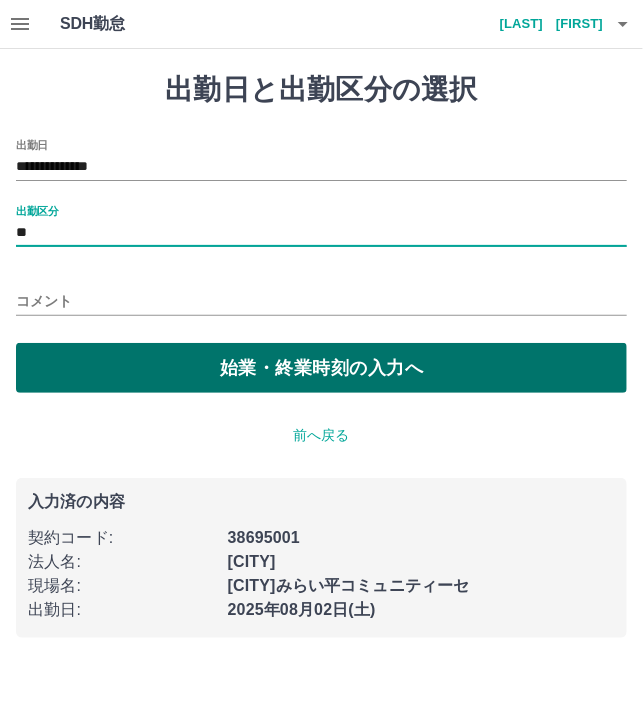 click on "始業・終業時刻の入力へ" at bounding box center [321, 368] 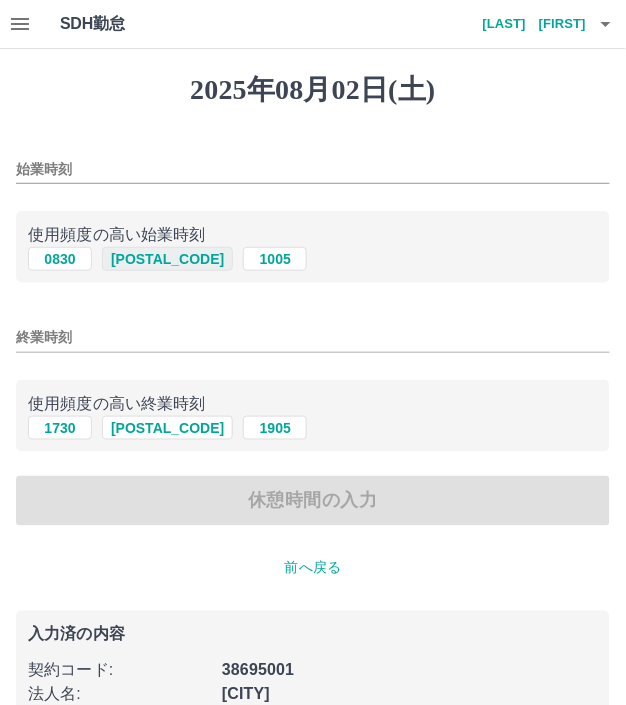 click on "[POSTAL_CODE]" at bounding box center [167, 259] 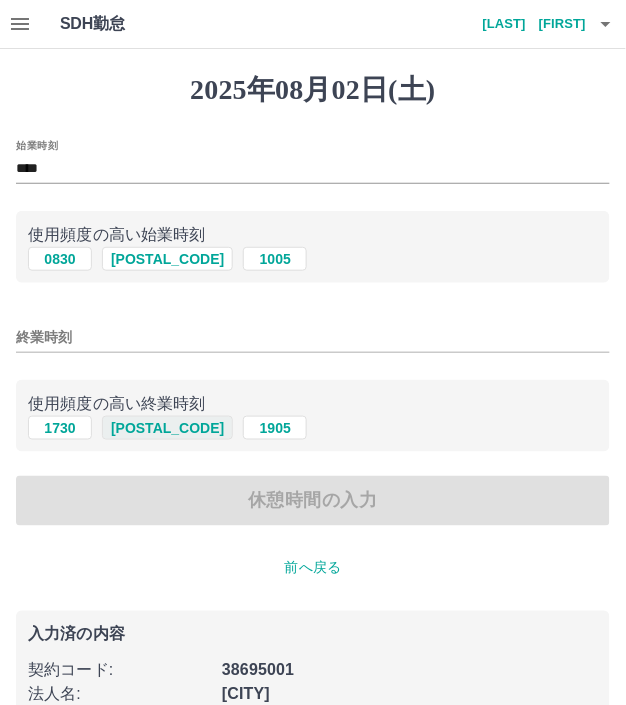 click on "[POSTAL_CODE]" at bounding box center [167, 428] 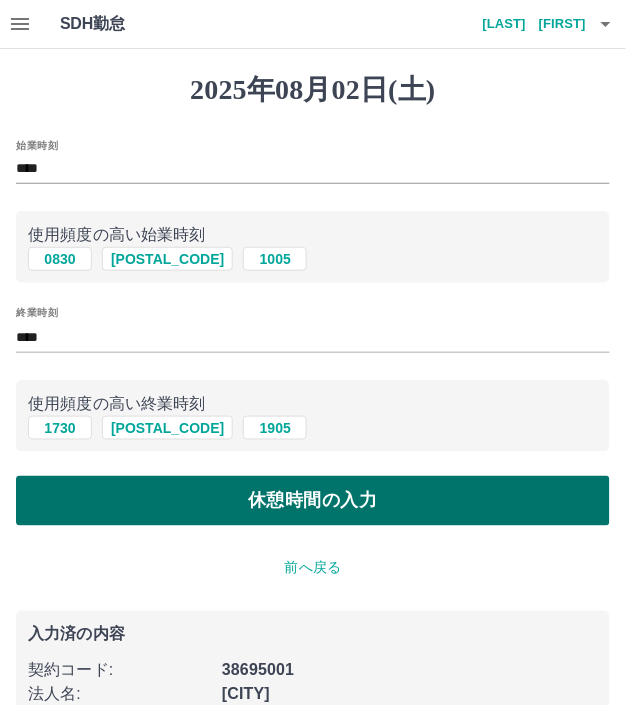click on "休憩時間の入力" at bounding box center (313, 501) 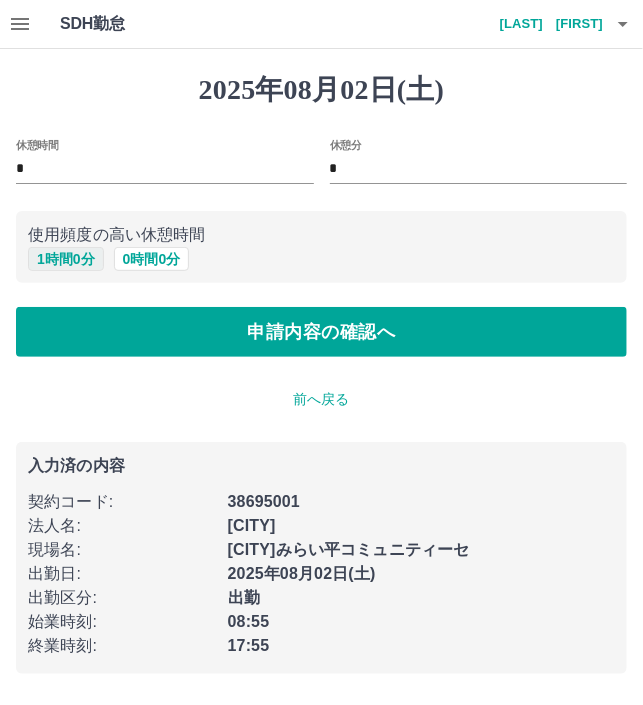 click on "1 時間 0 分" at bounding box center [66, 259] 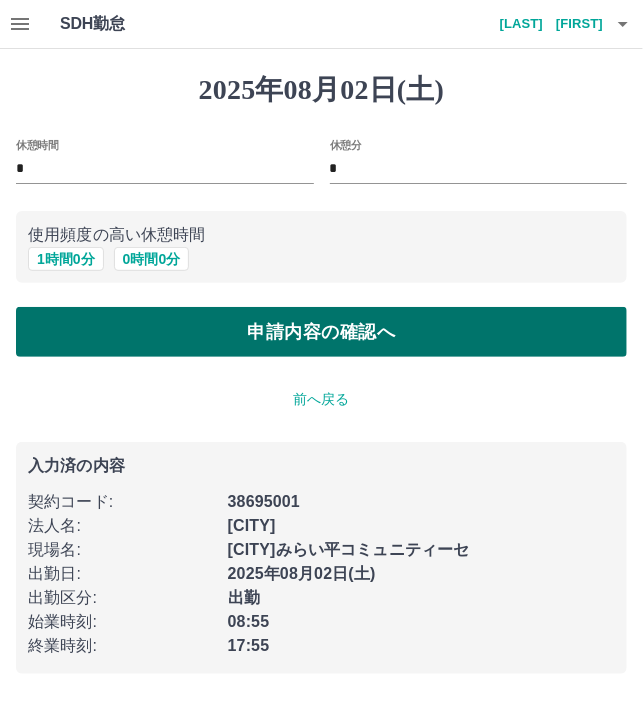 click on "申請内容の確認へ" at bounding box center (321, 332) 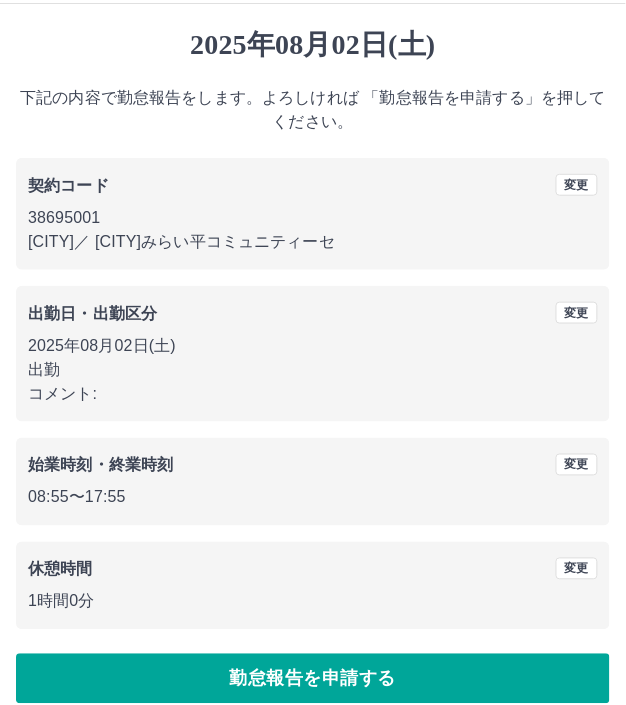 scroll, scrollTop: 66, scrollLeft: 0, axis: vertical 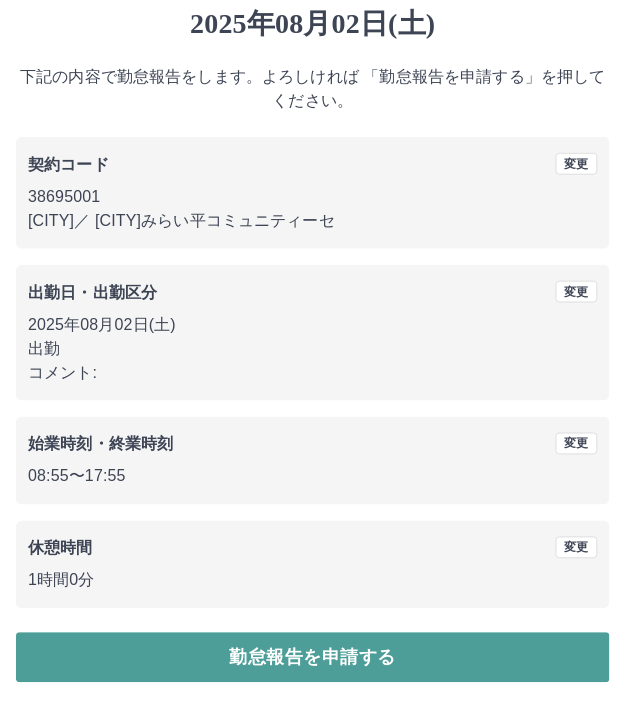 click on "勤怠報告を申請する" at bounding box center [313, 658] 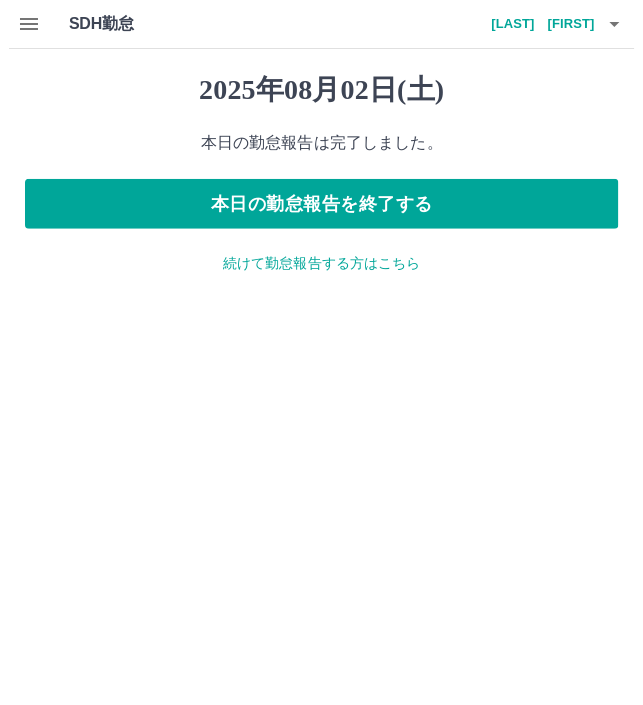 scroll, scrollTop: 0, scrollLeft: 0, axis: both 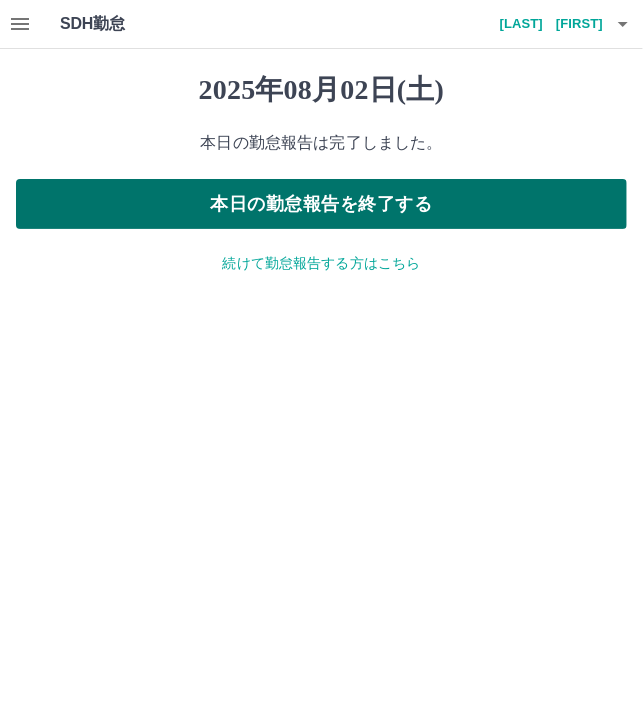 click on "本日の勤怠報告を終了する" at bounding box center [321, 204] 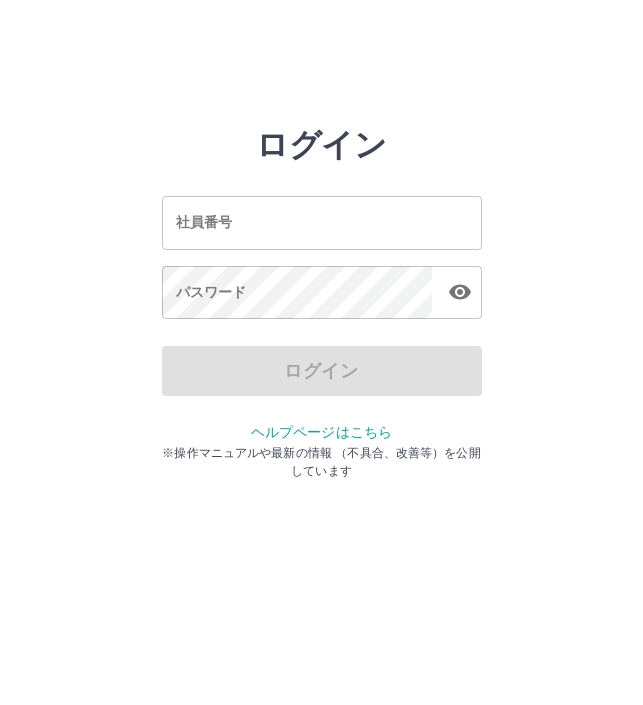 scroll, scrollTop: 0, scrollLeft: 0, axis: both 